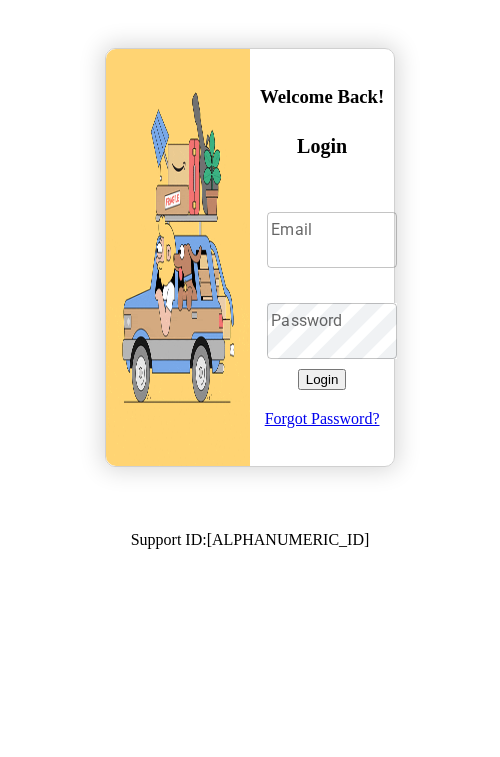 scroll, scrollTop: 0, scrollLeft: 0, axis: both 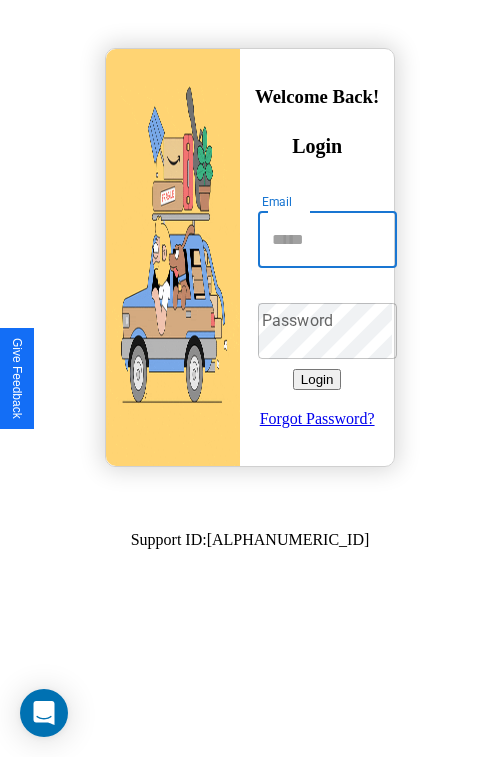 click on "Email" at bounding box center [327, 240] 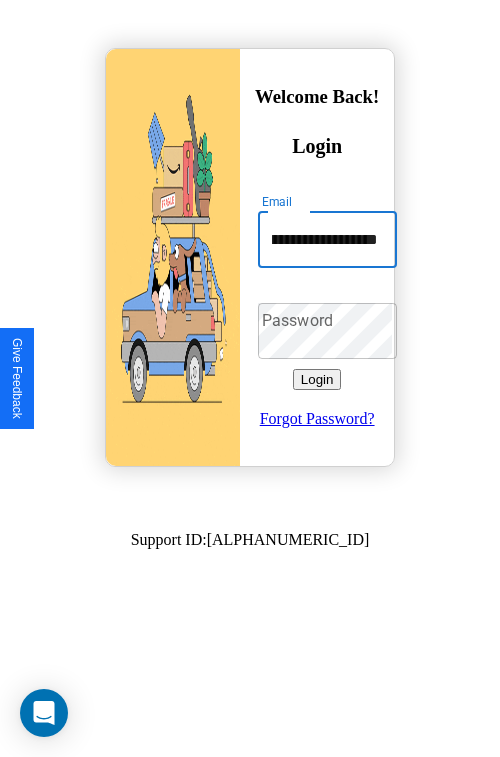 scroll, scrollTop: 0, scrollLeft: 112, axis: horizontal 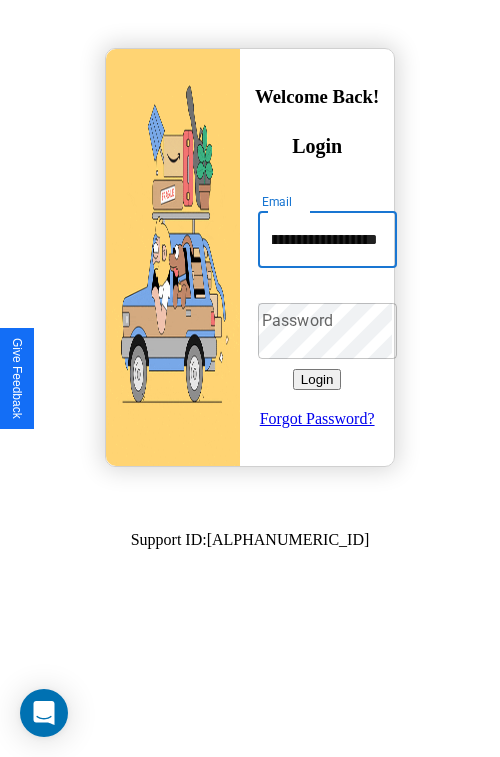 type on "**********" 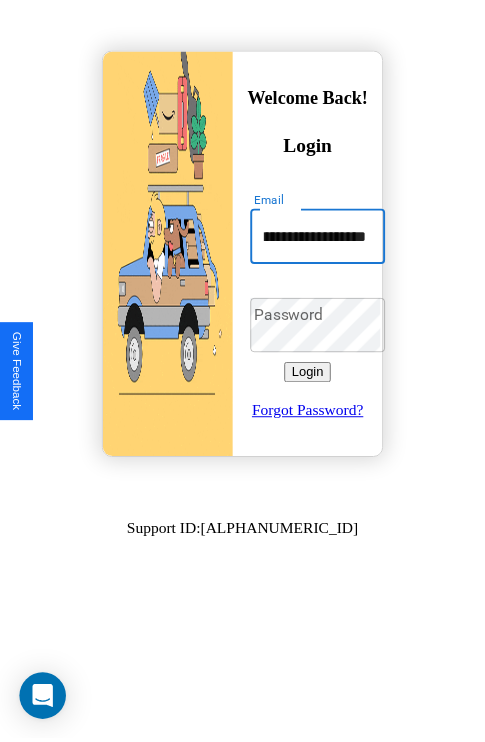 scroll, scrollTop: 0, scrollLeft: 0, axis: both 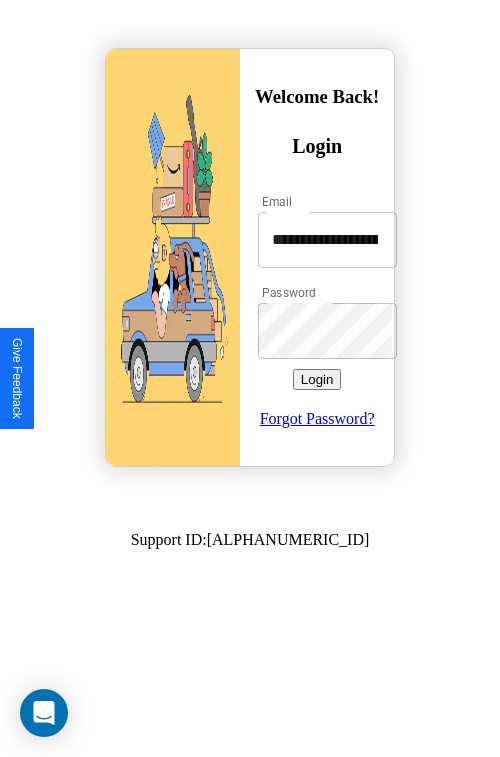 click on "Login" at bounding box center [317, 379] 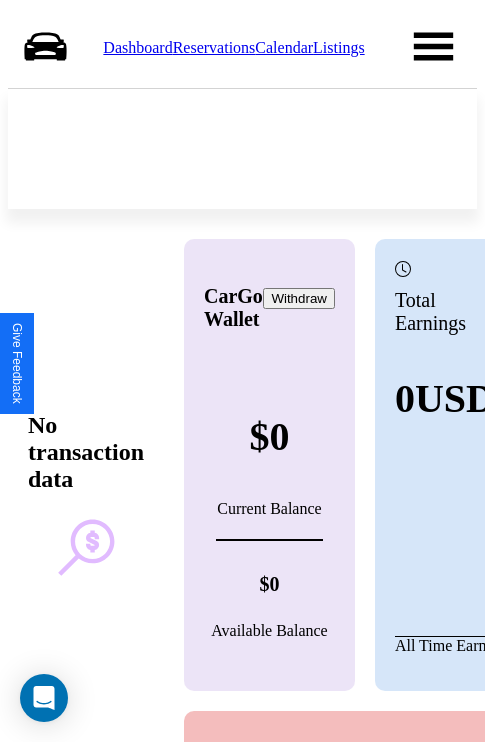 click on "Reservations" at bounding box center (214, 47) 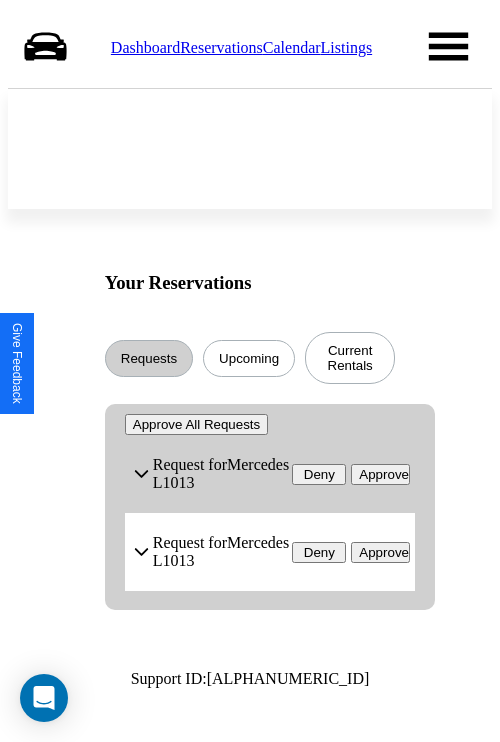 click on "Upcoming" at bounding box center [249, 358] 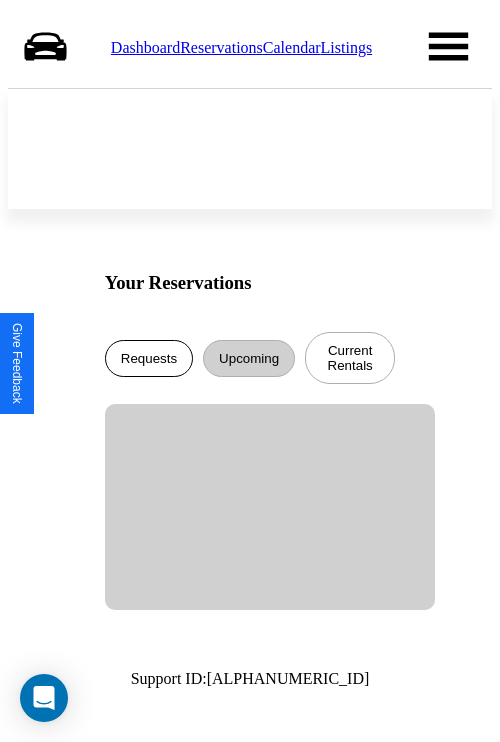 click on "Requests" at bounding box center (149, 358) 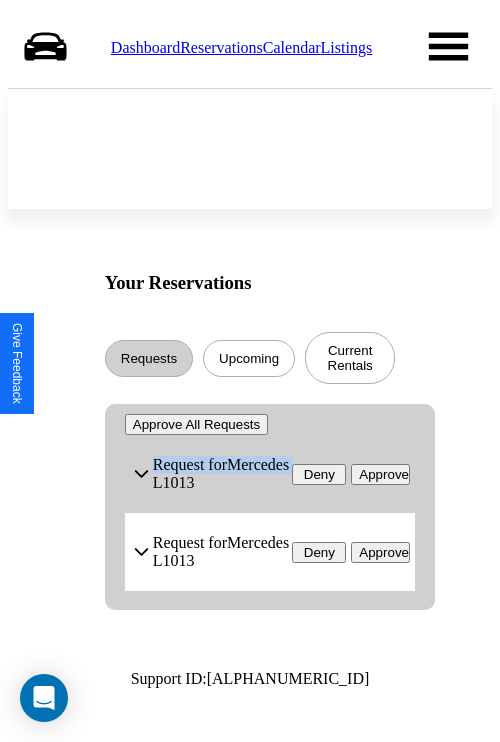 click on "Approve" at bounding box center (380, 474) 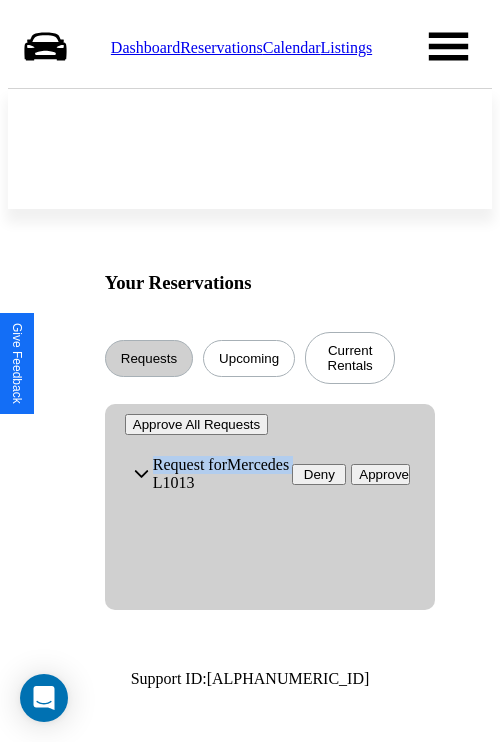 click on "Approve" at bounding box center [380, 474] 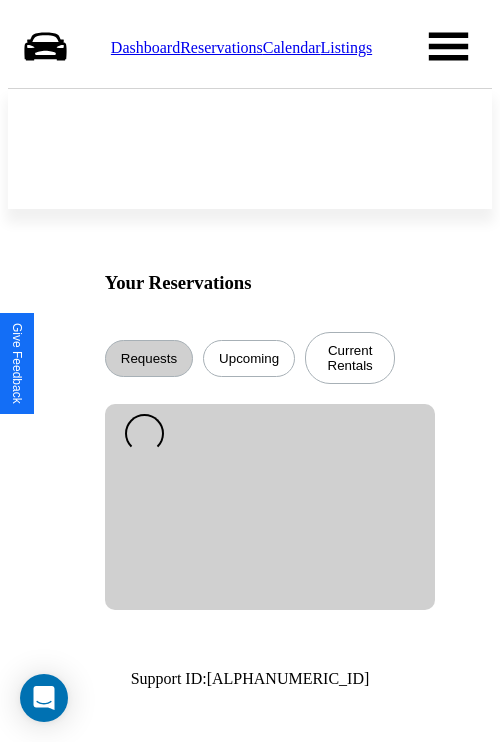 click on "Calendar" at bounding box center (292, 47) 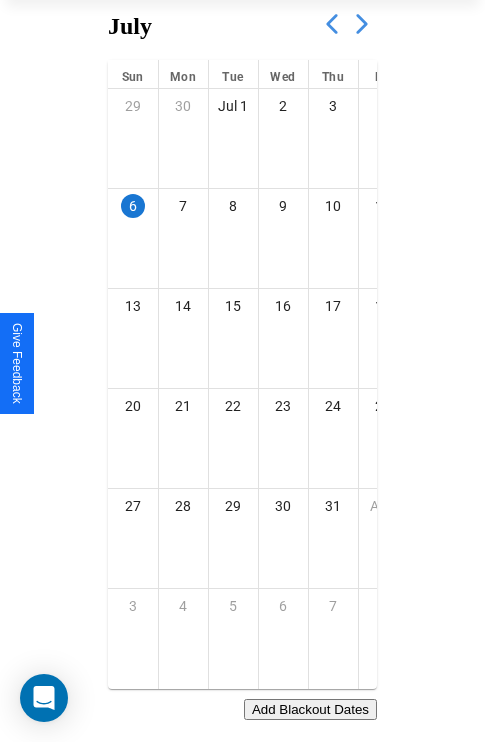 scroll, scrollTop: 242, scrollLeft: 0, axis: vertical 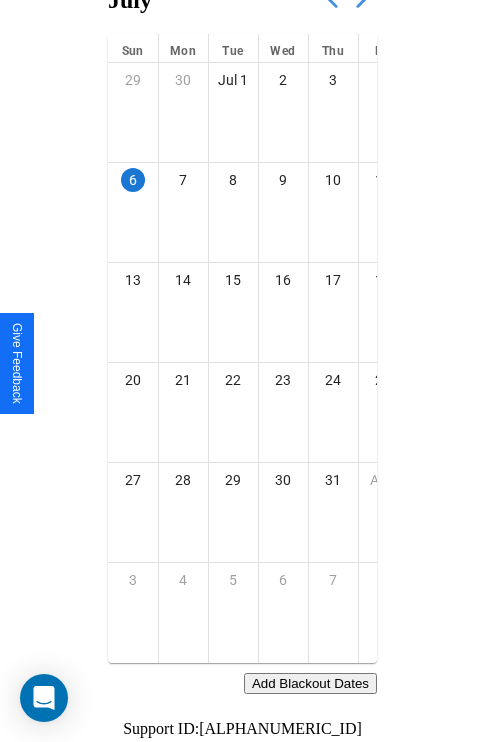 click on "Add Blackout Dates" at bounding box center [310, 683] 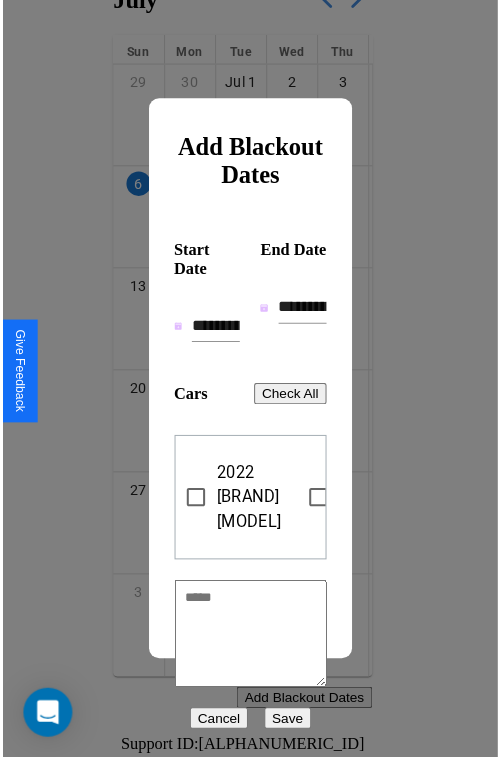 scroll, scrollTop: 227, scrollLeft: 0, axis: vertical 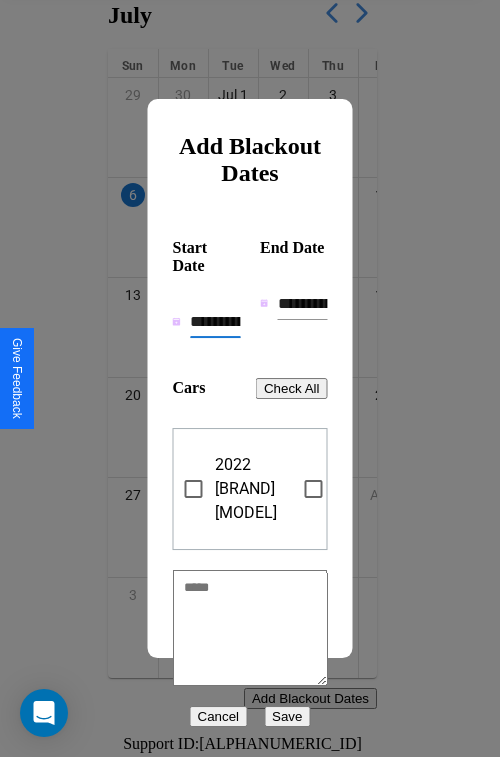 click on "**********" at bounding box center [215, 322] 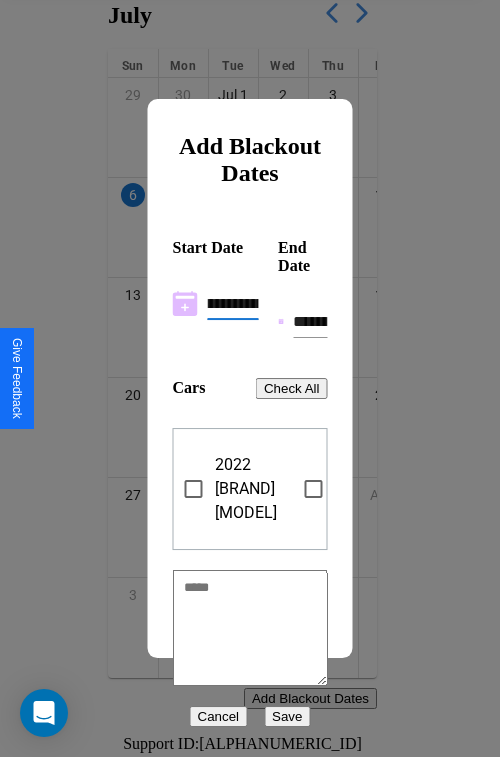 scroll, scrollTop: 0, scrollLeft: 37, axis: horizontal 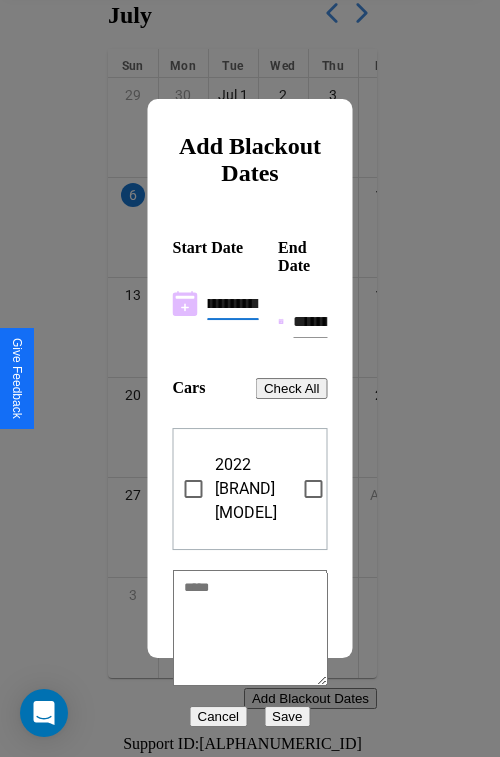 type on "**********" 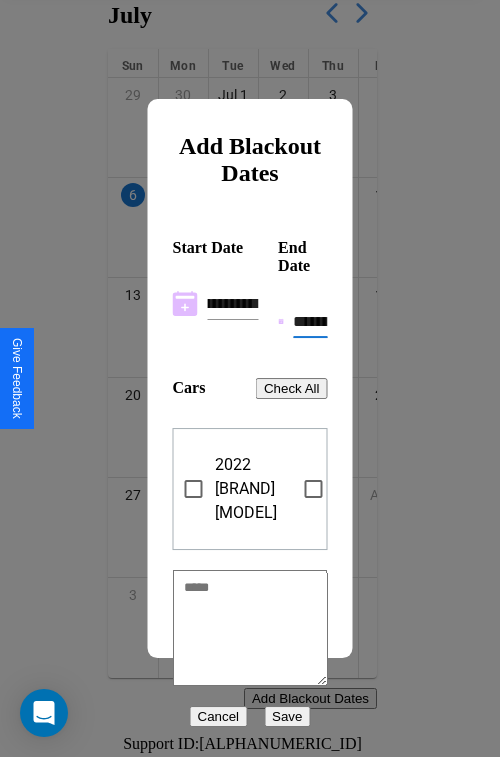 scroll, scrollTop: 0, scrollLeft: 0, axis: both 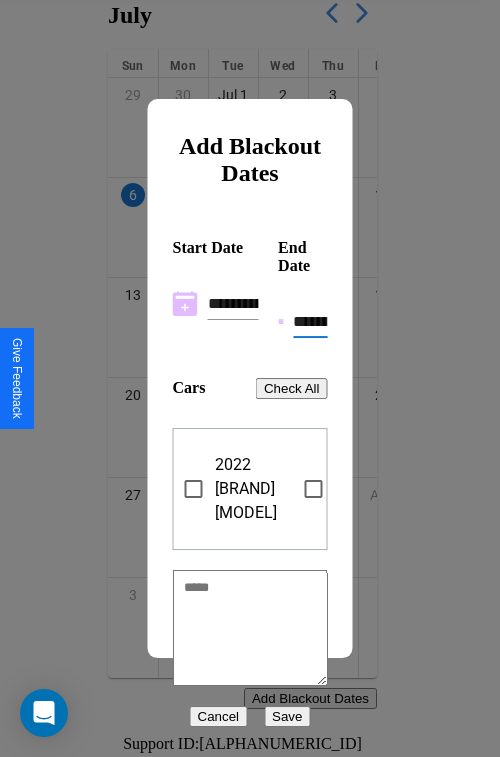 click on "**********" at bounding box center (310, 322) 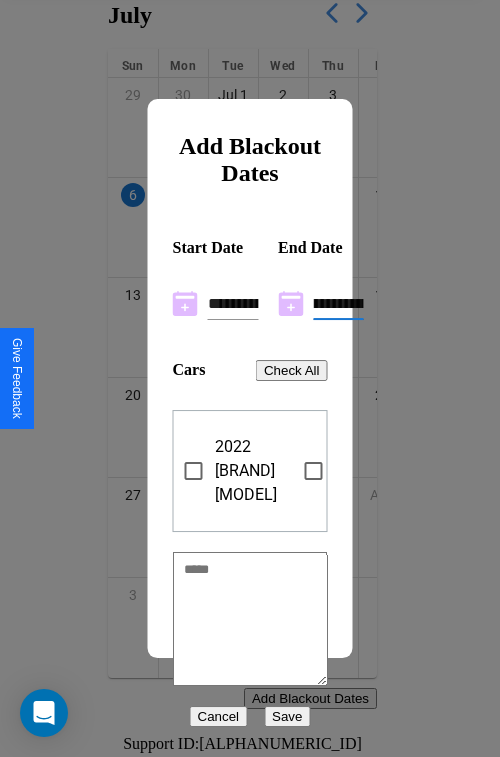 scroll, scrollTop: 0, scrollLeft: 37, axis: horizontal 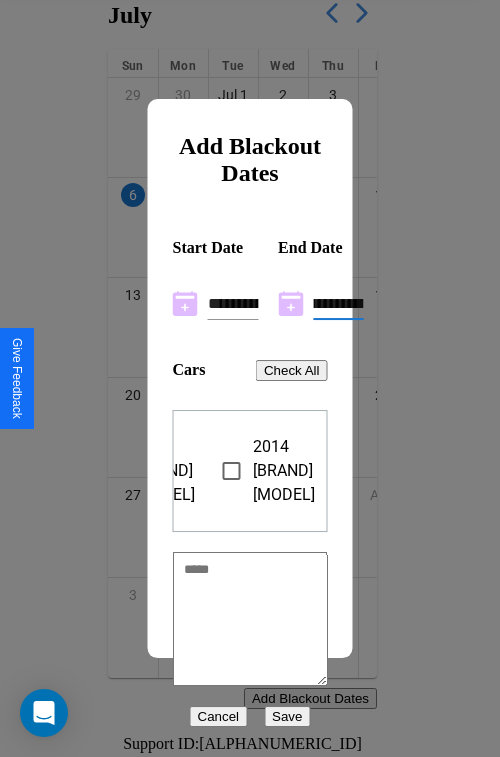 type on "**********" 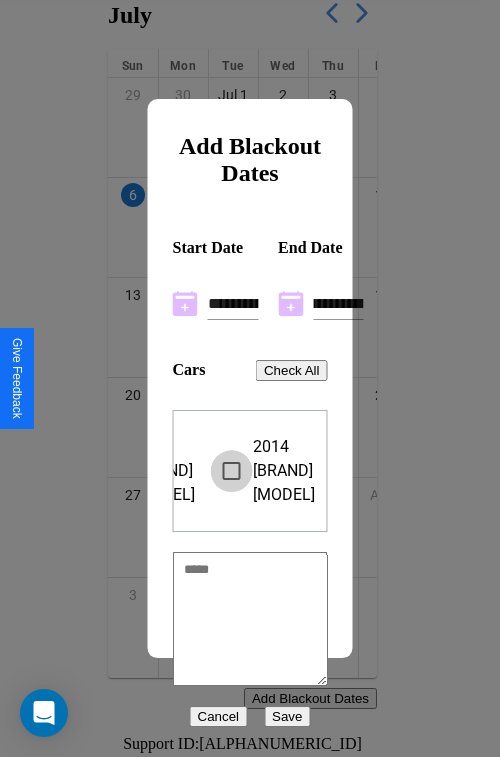 scroll, scrollTop: 0, scrollLeft: 0, axis: both 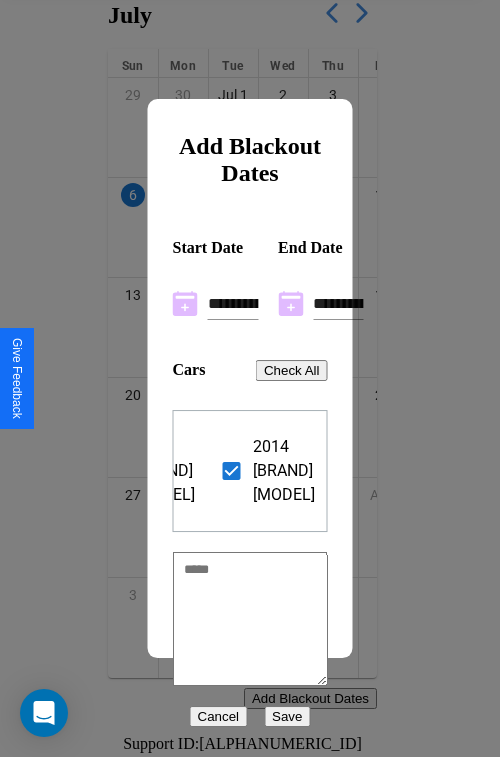 click on "Save" at bounding box center (287, 716) 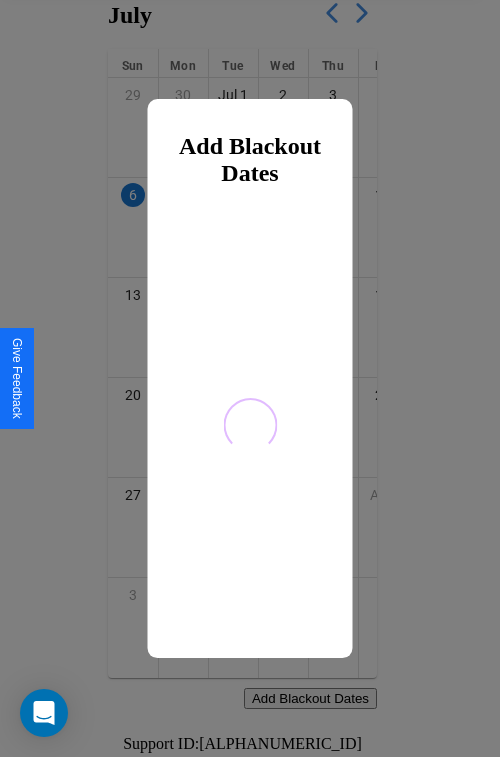 scroll, scrollTop: 0, scrollLeft: 0, axis: both 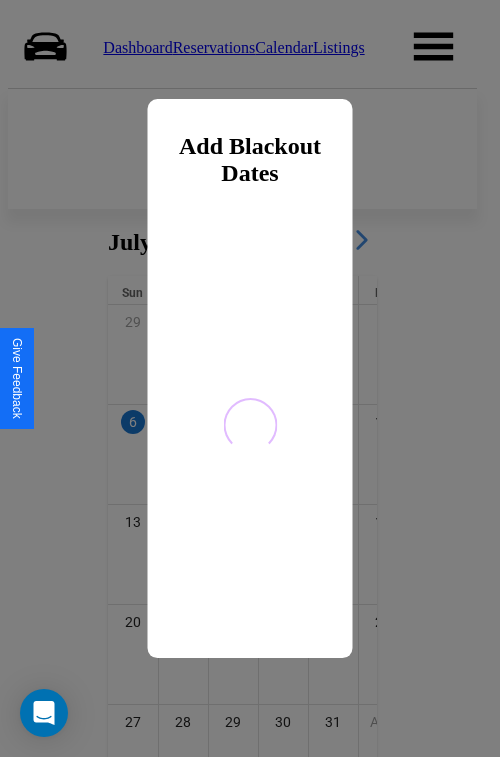 click at bounding box center [250, 378] 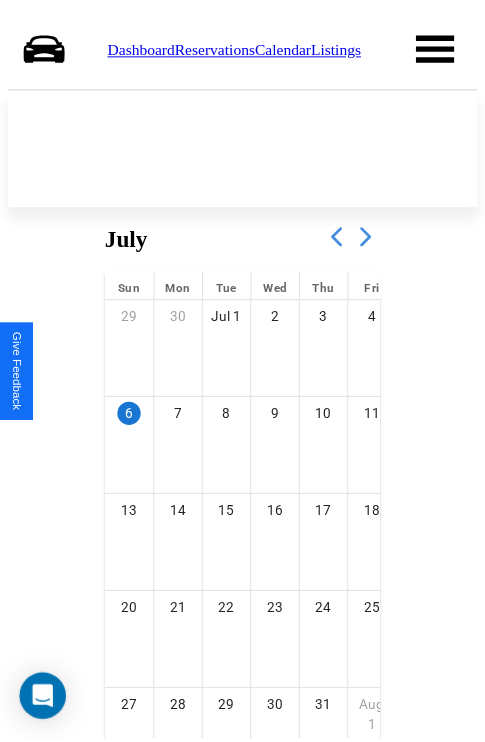 scroll, scrollTop: 227, scrollLeft: 0, axis: vertical 